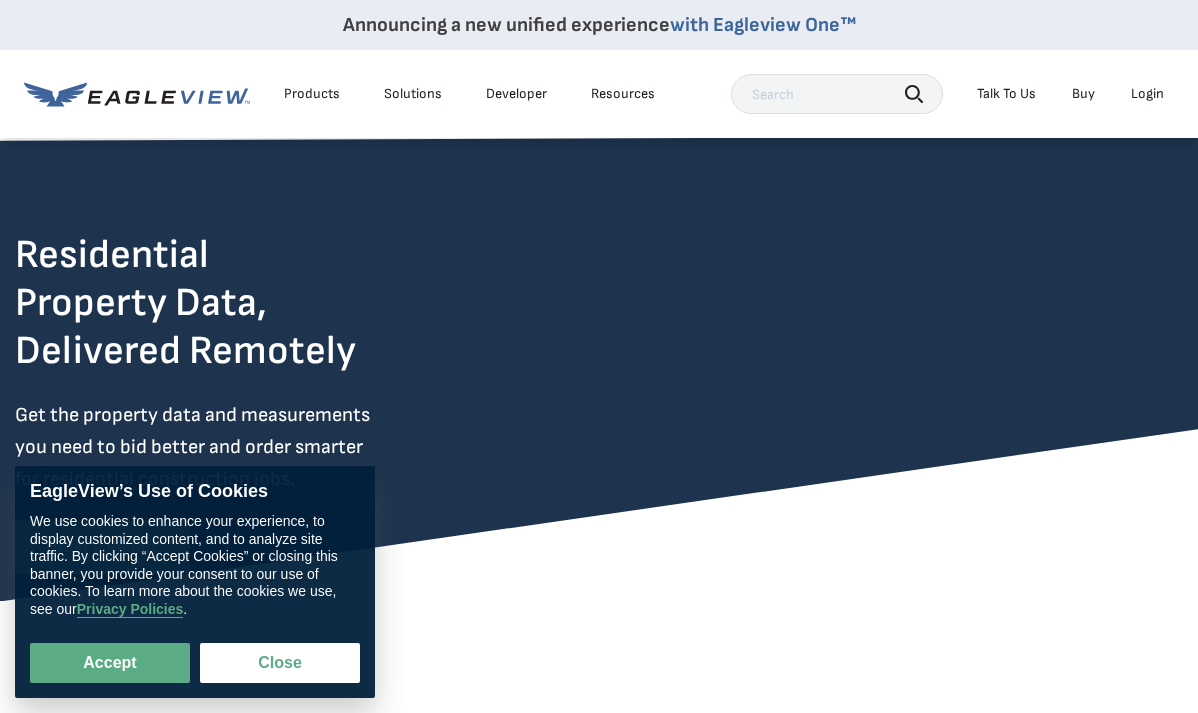 scroll, scrollTop: 0, scrollLeft: 0, axis: both 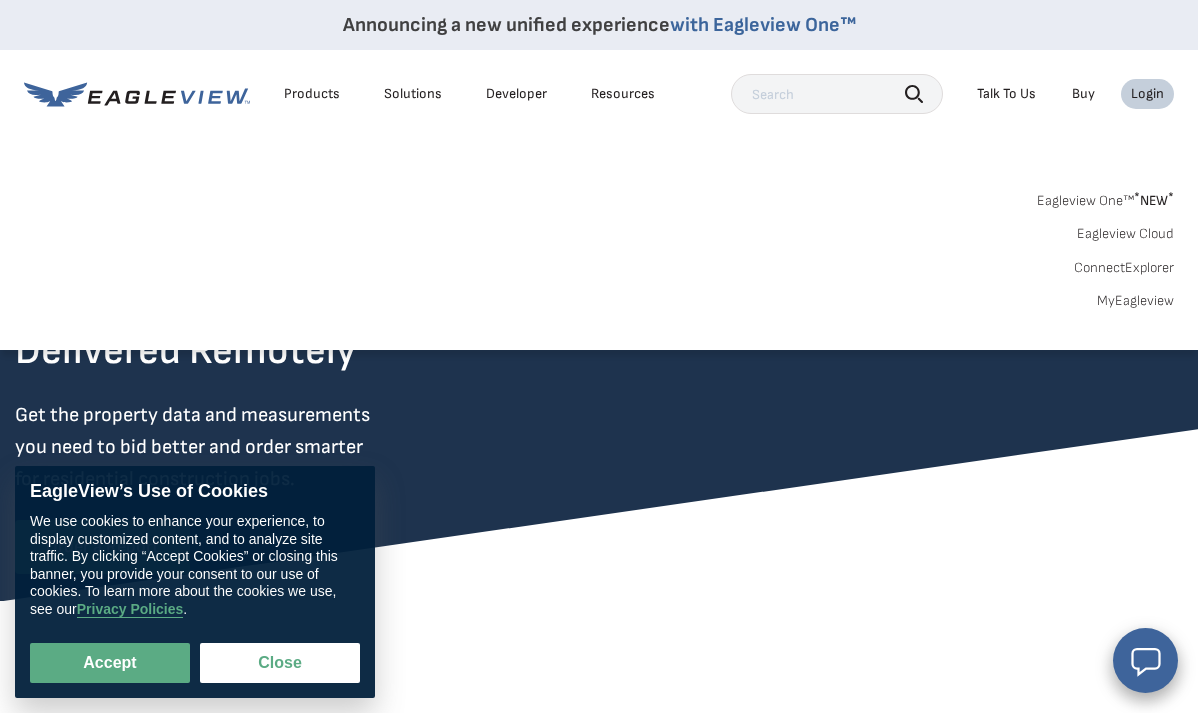click on "MyEagleview" at bounding box center (1135, 301) 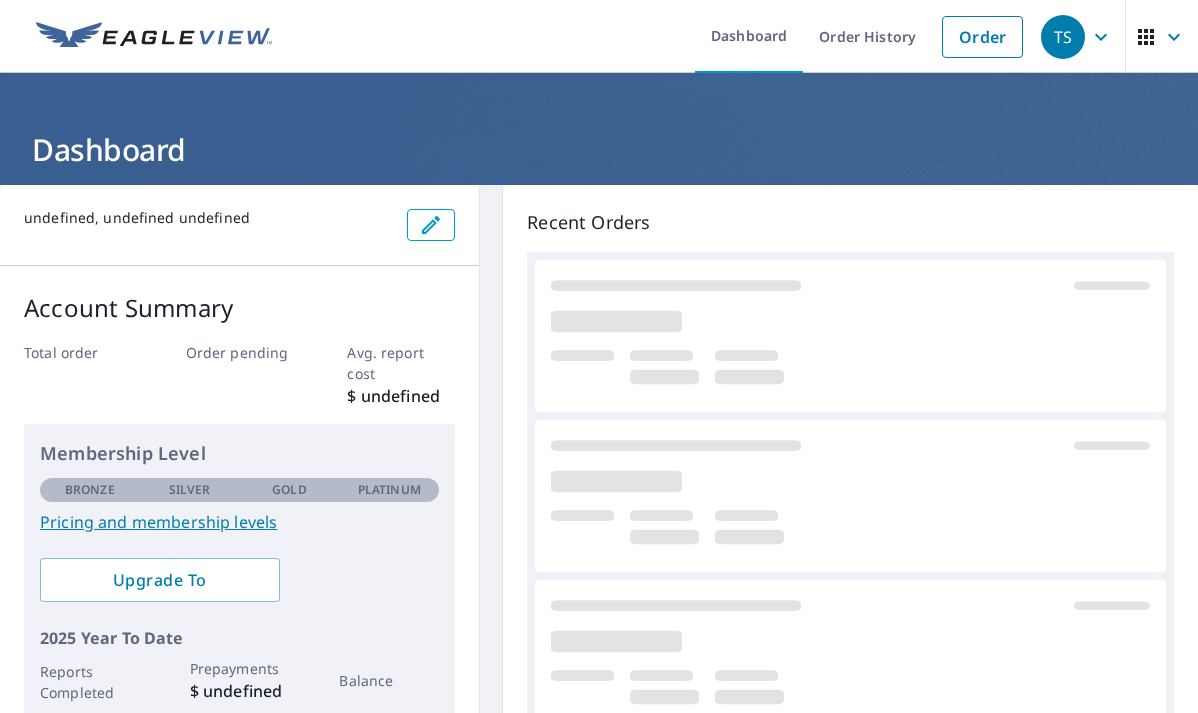 scroll, scrollTop: 0, scrollLeft: 0, axis: both 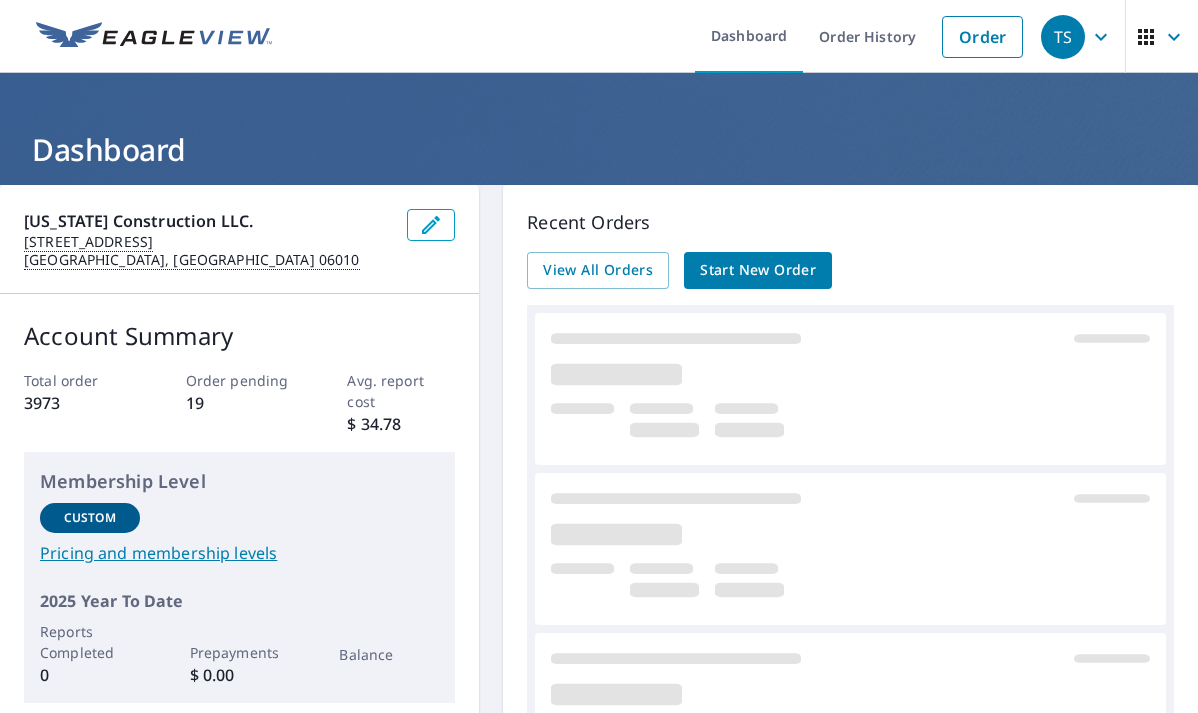 click on "View All Orders" at bounding box center [598, 270] 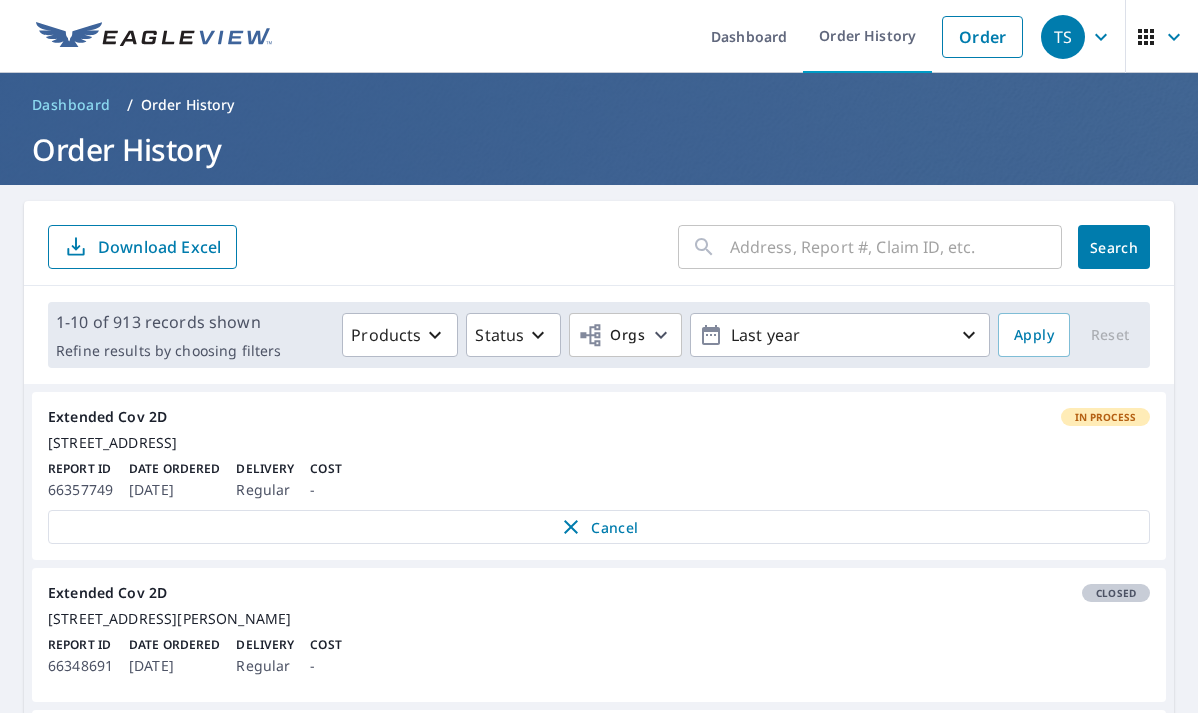 click at bounding box center [896, 247] 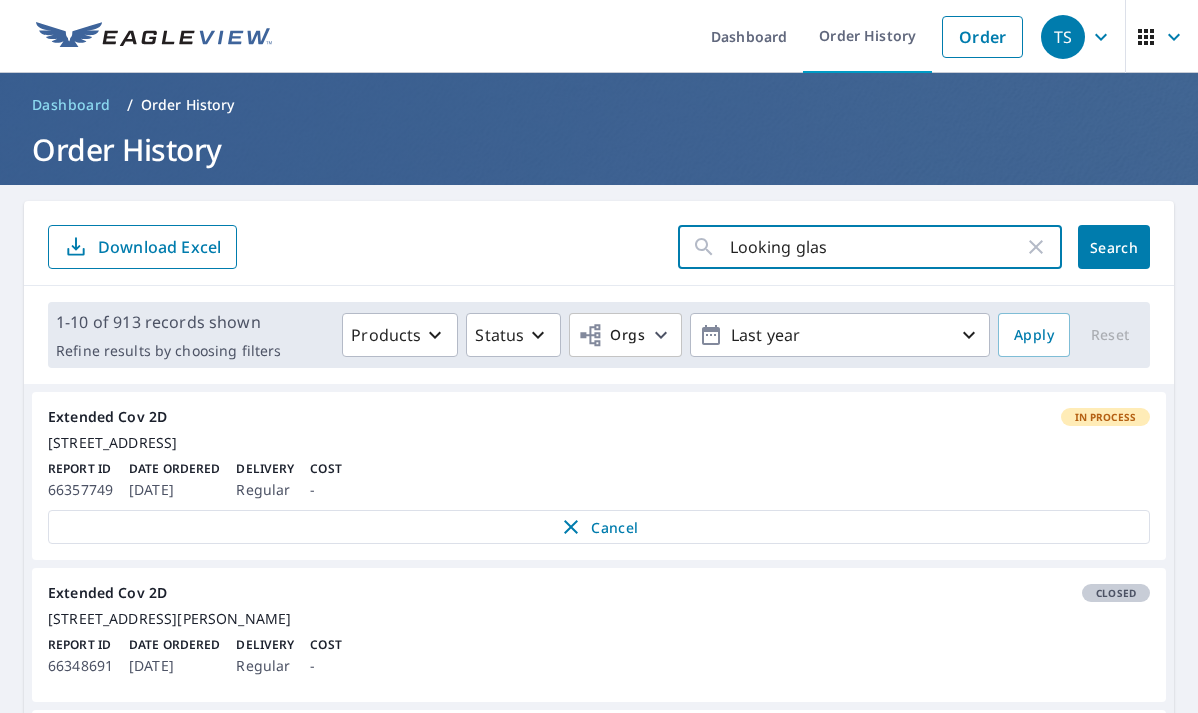 type on "Looking glass" 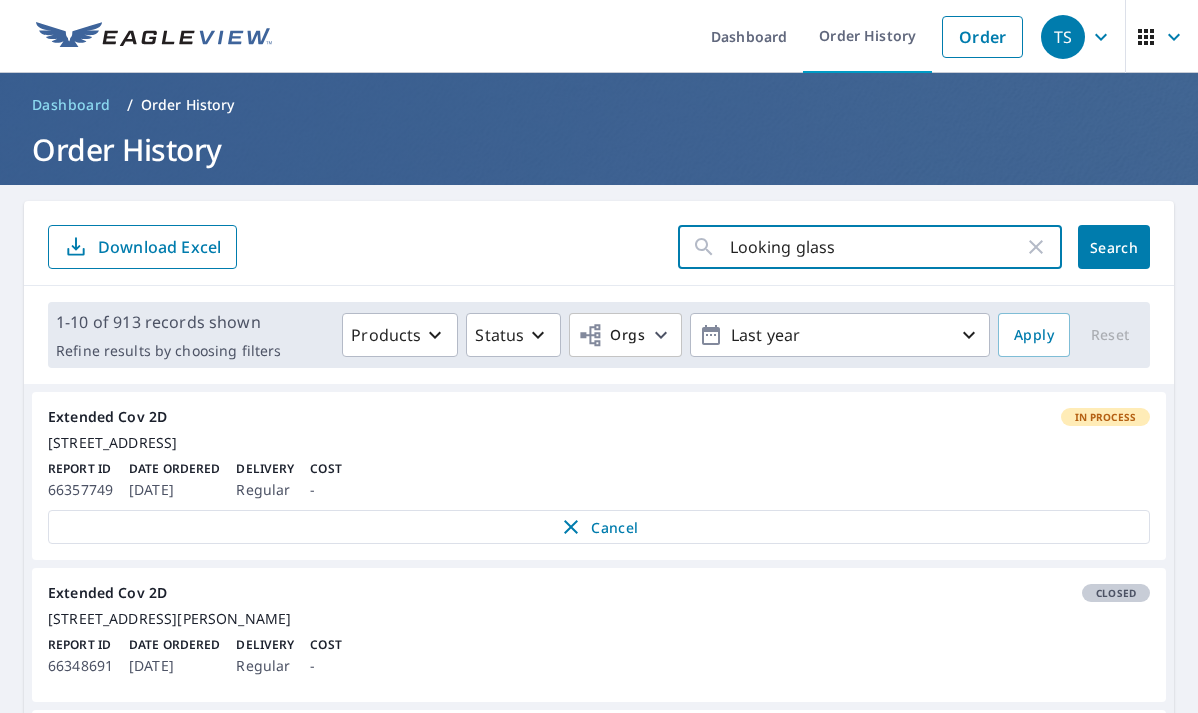 click on "Search" 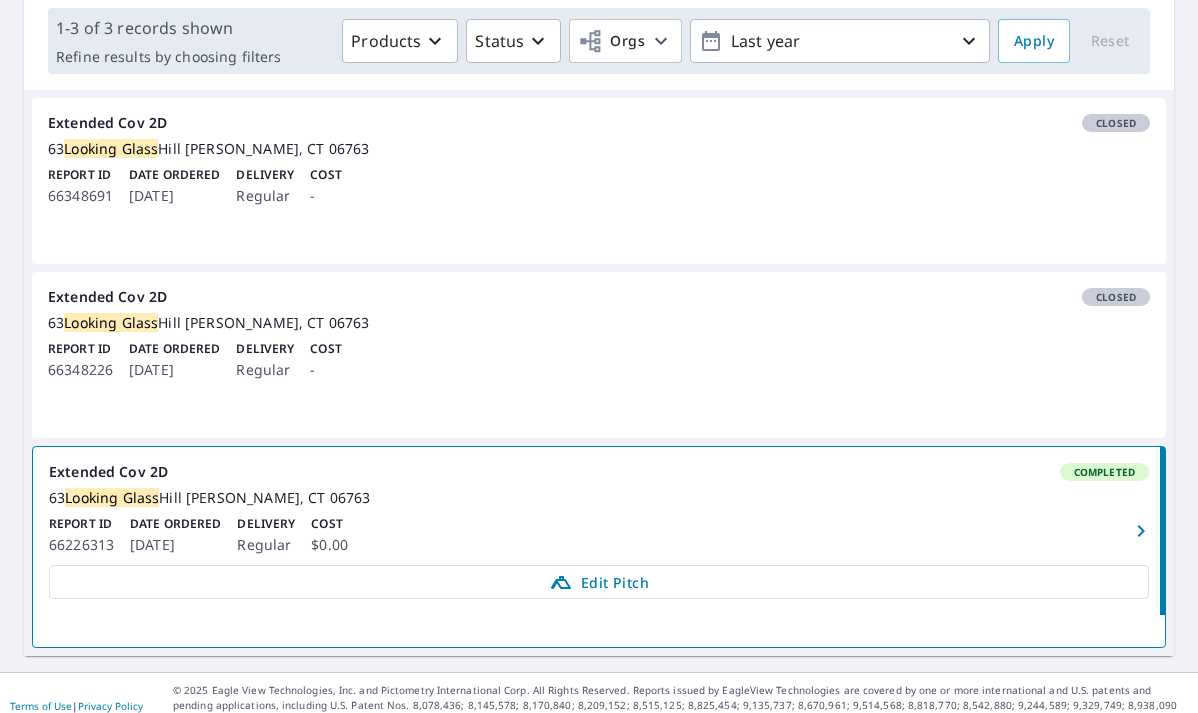 scroll, scrollTop: 293, scrollLeft: 0, axis: vertical 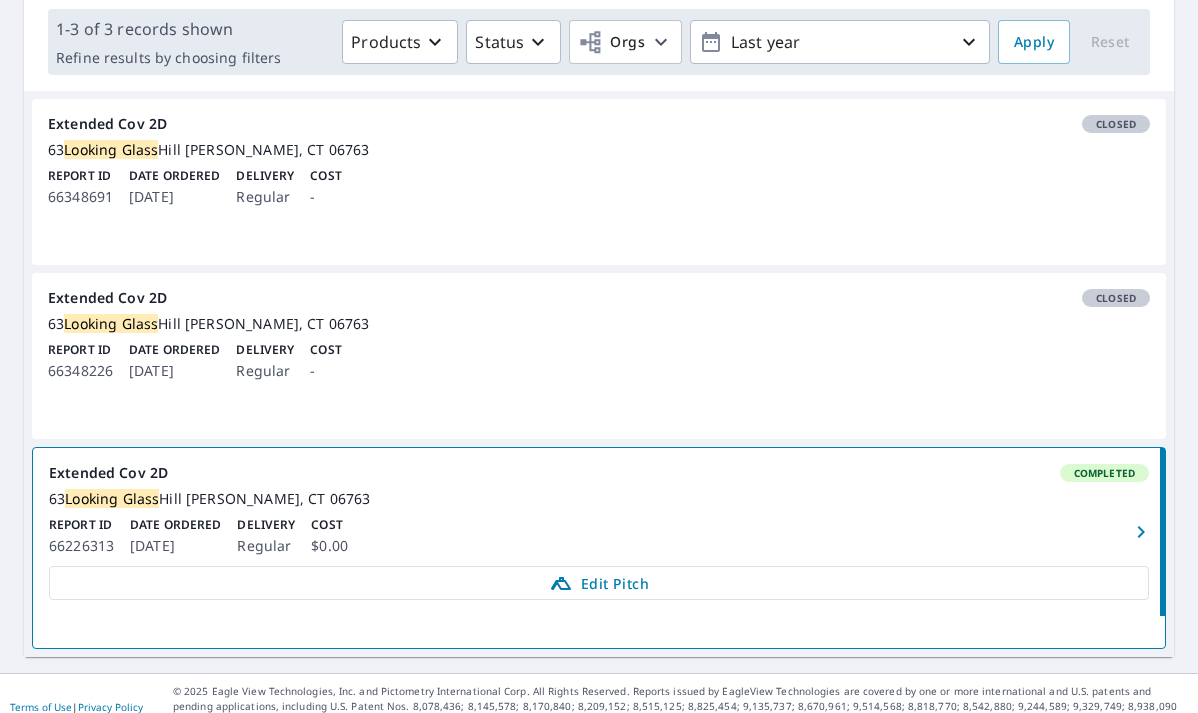 click on "Edit Pitch" at bounding box center [599, 583] 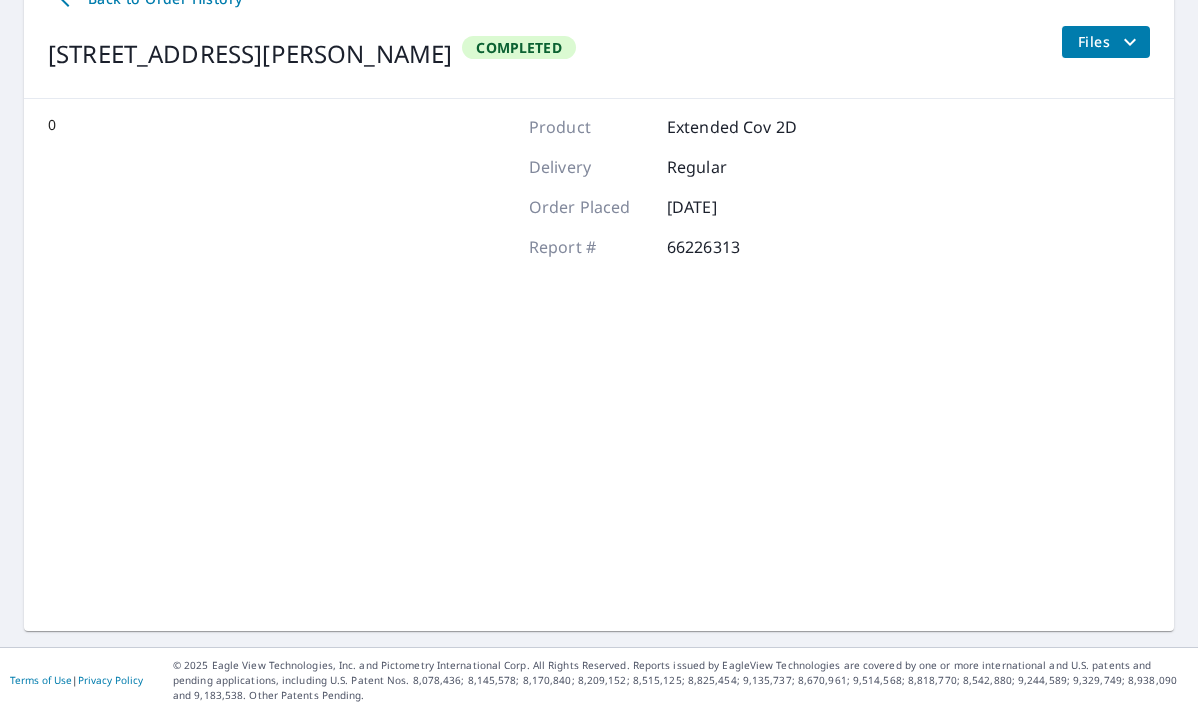 scroll, scrollTop: 155, scrollLeft: 0, axis: vertical 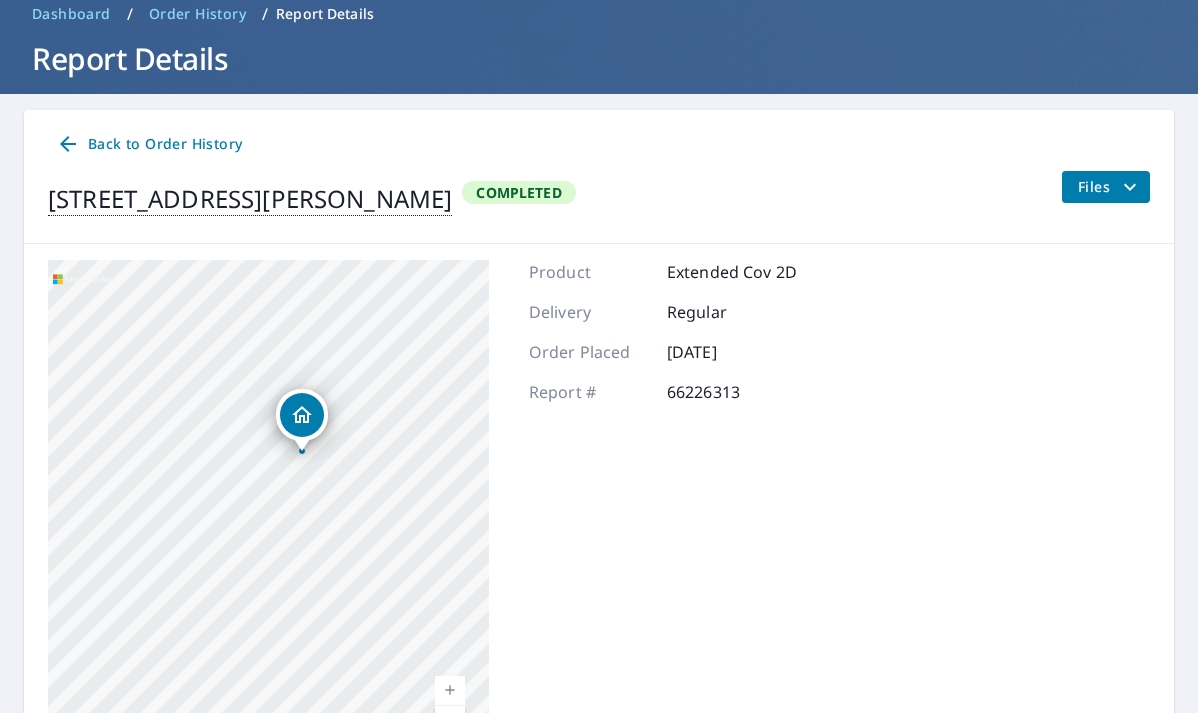 click 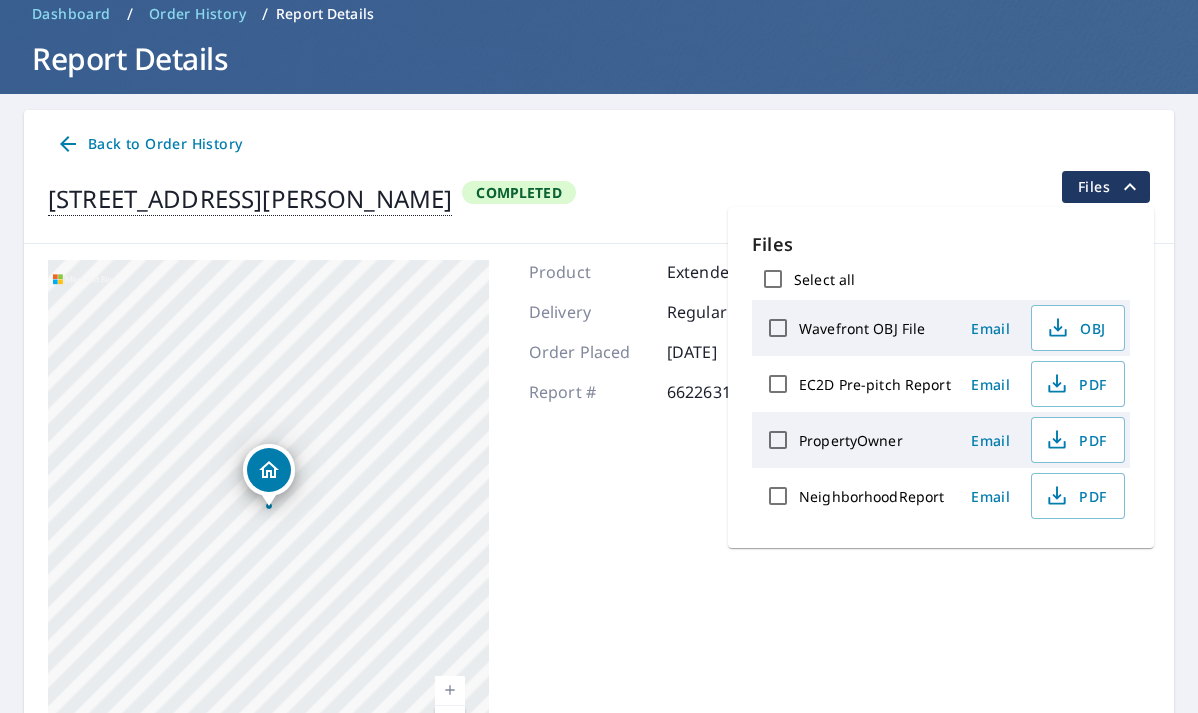 click on "EC2D Pre-pitch Report" at bounding box center [875, 384] 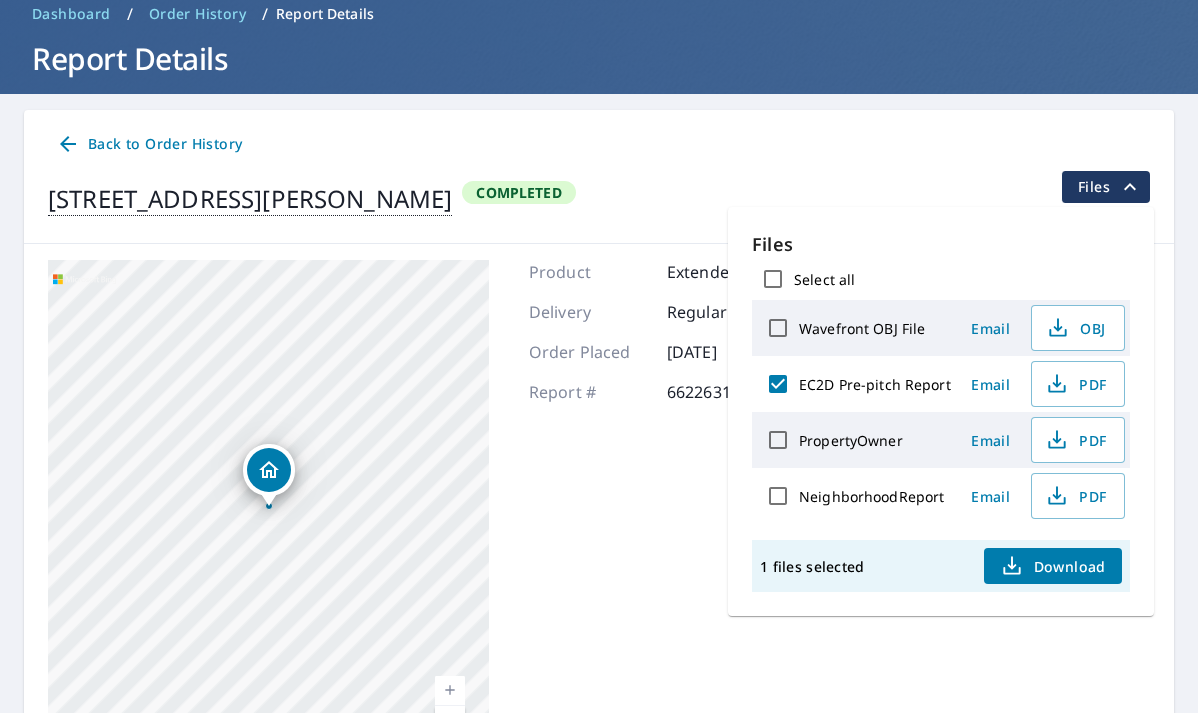 click on "PDF" at bounding box center (1076, 384) 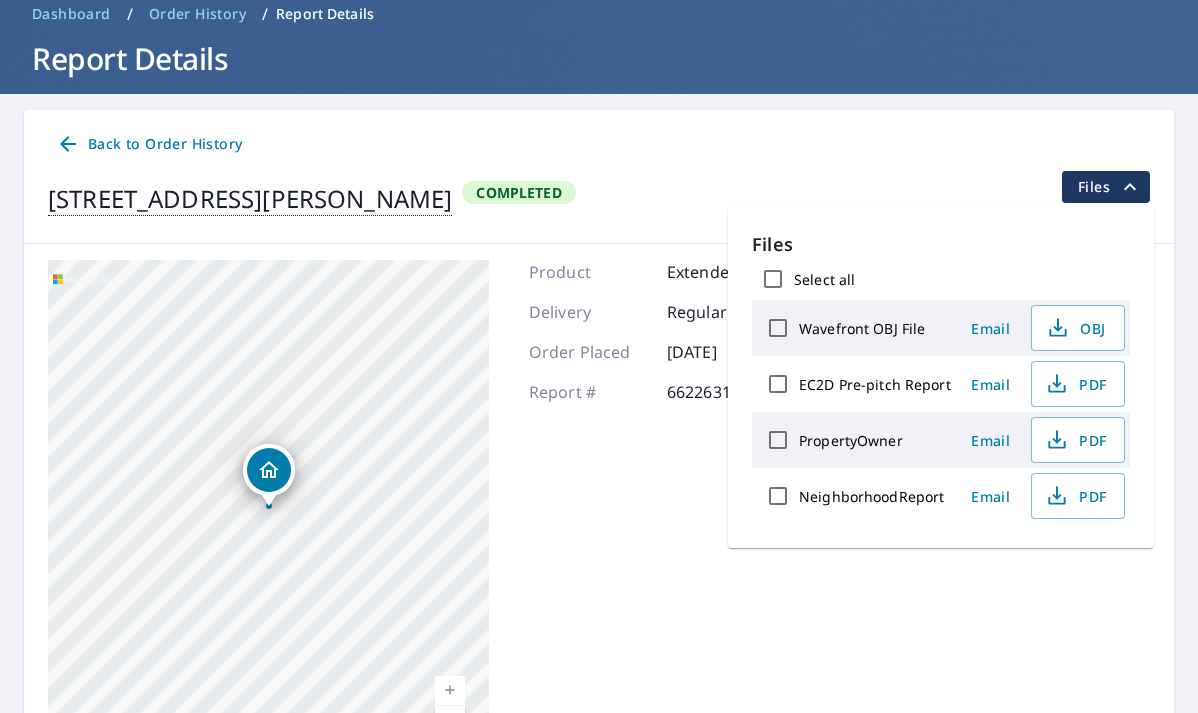 click on "PDF" at bounding box center [1076, 384] 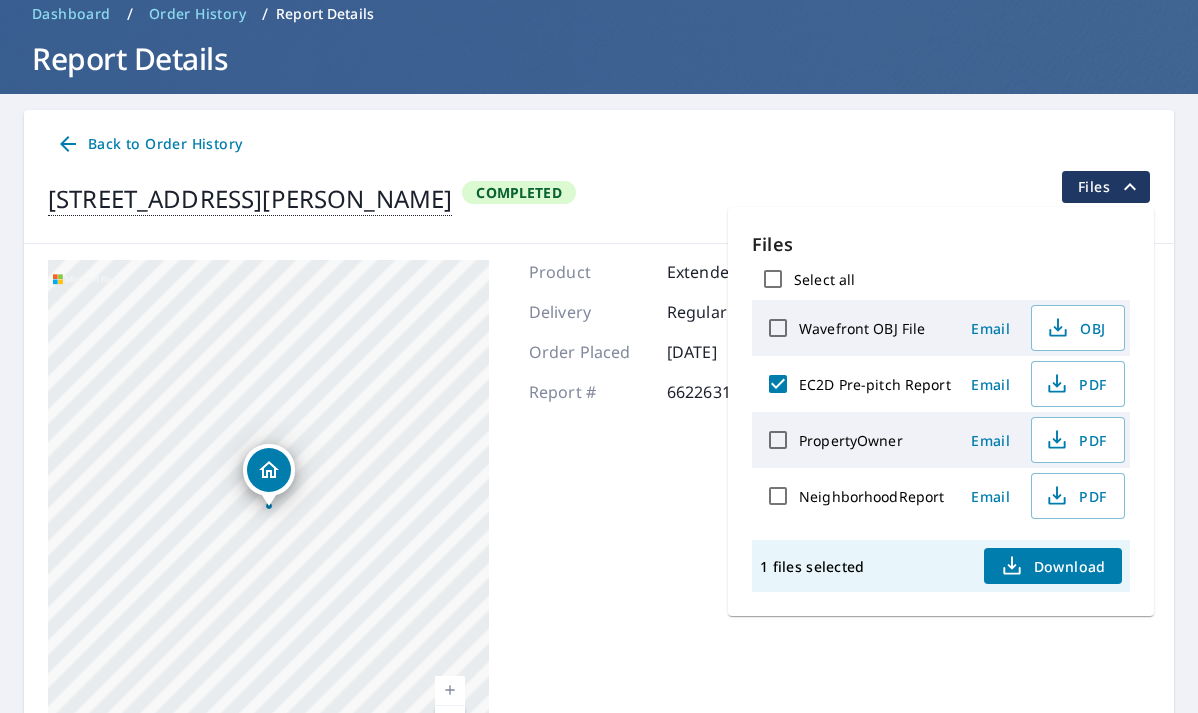 click on "EC2D Pre-pitch Report" at bounding box center [875, 384] 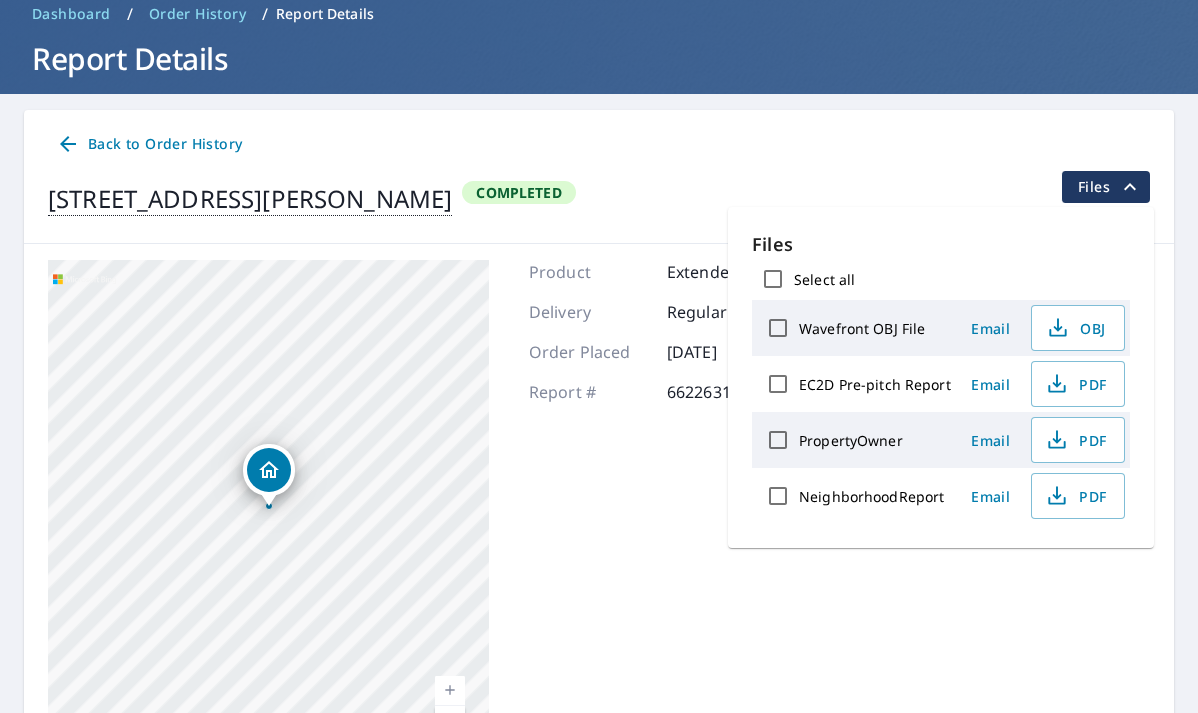 click on "Email" at bounding box center [991, 384] 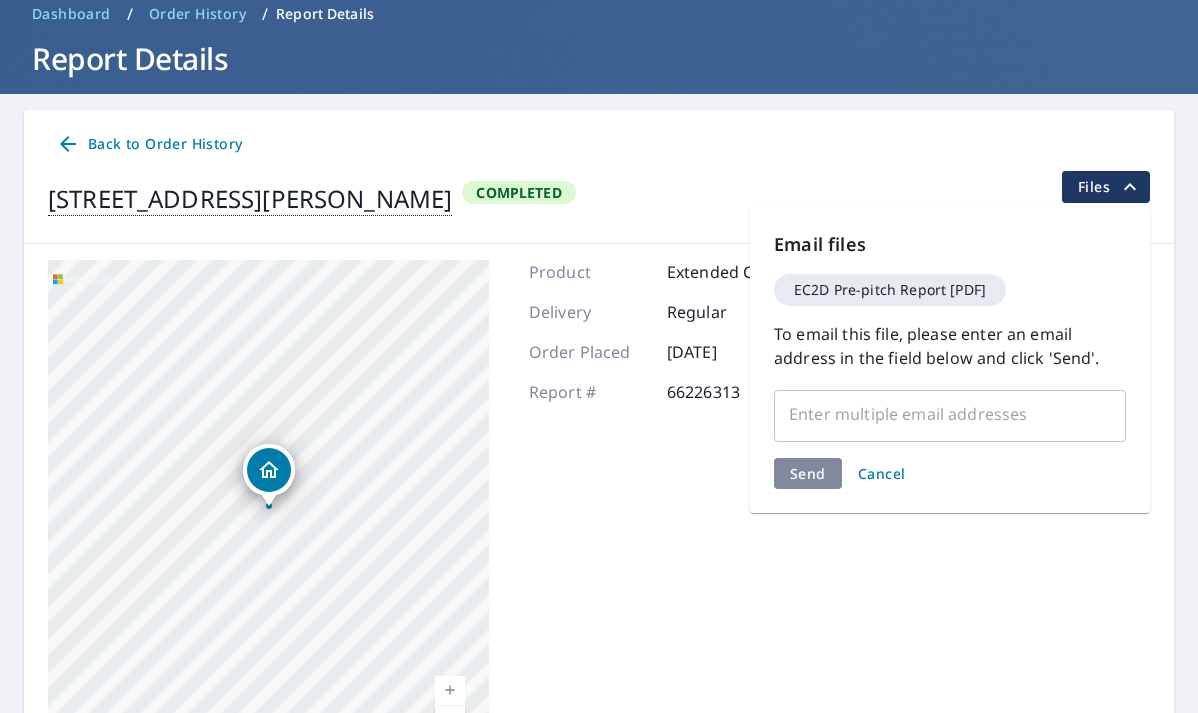 click on "Cancel" at bounding box center [882, 473] 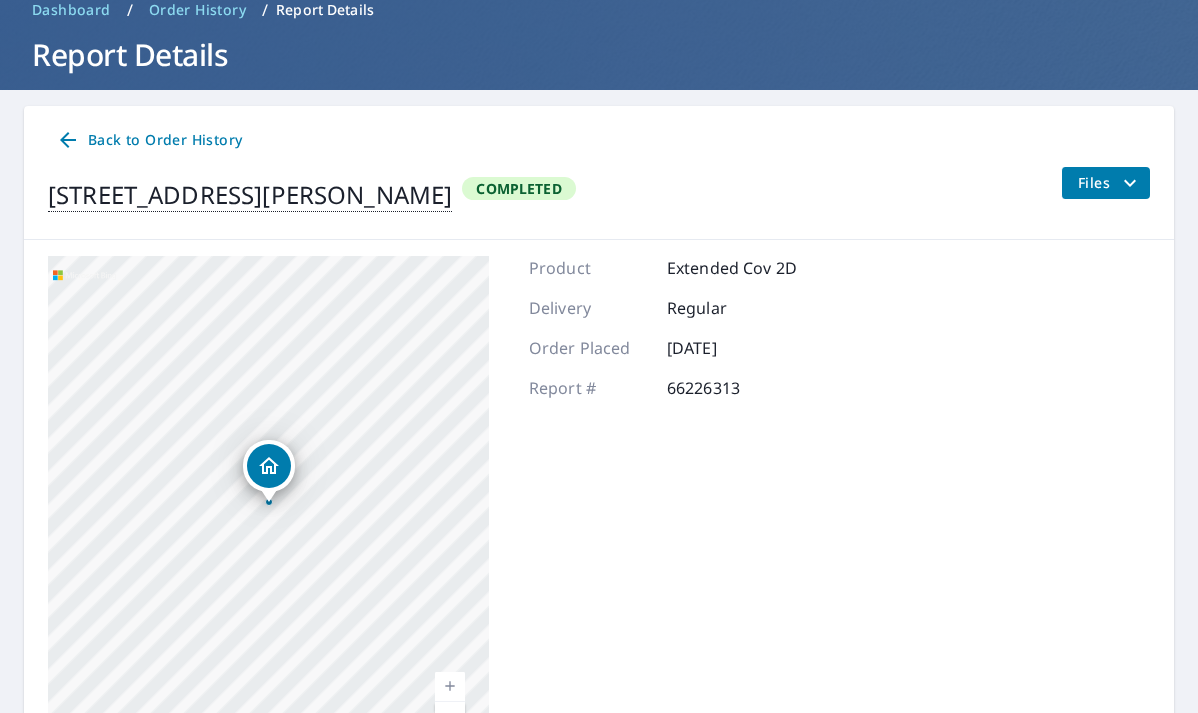 scroll, scrollTop: 65, scrollLeft: 0, axis: vertical 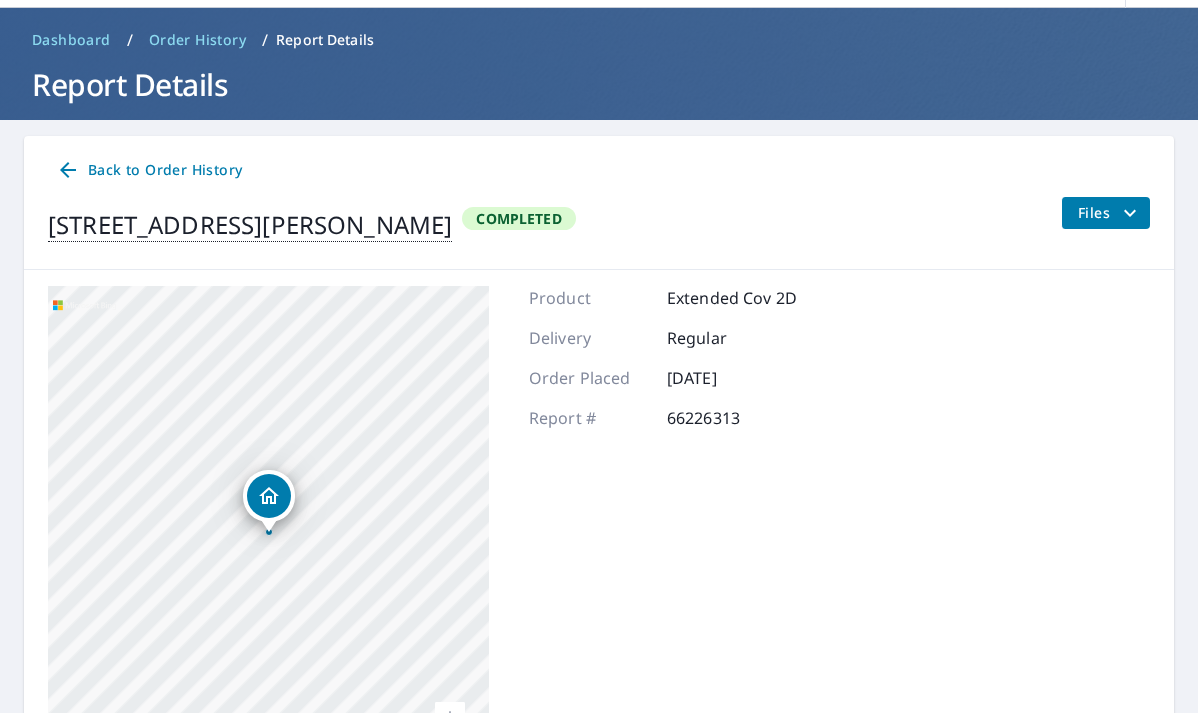 click on "[STREET_ADDRESS][PERSON_NAME]" at bounding box center [250, 225] 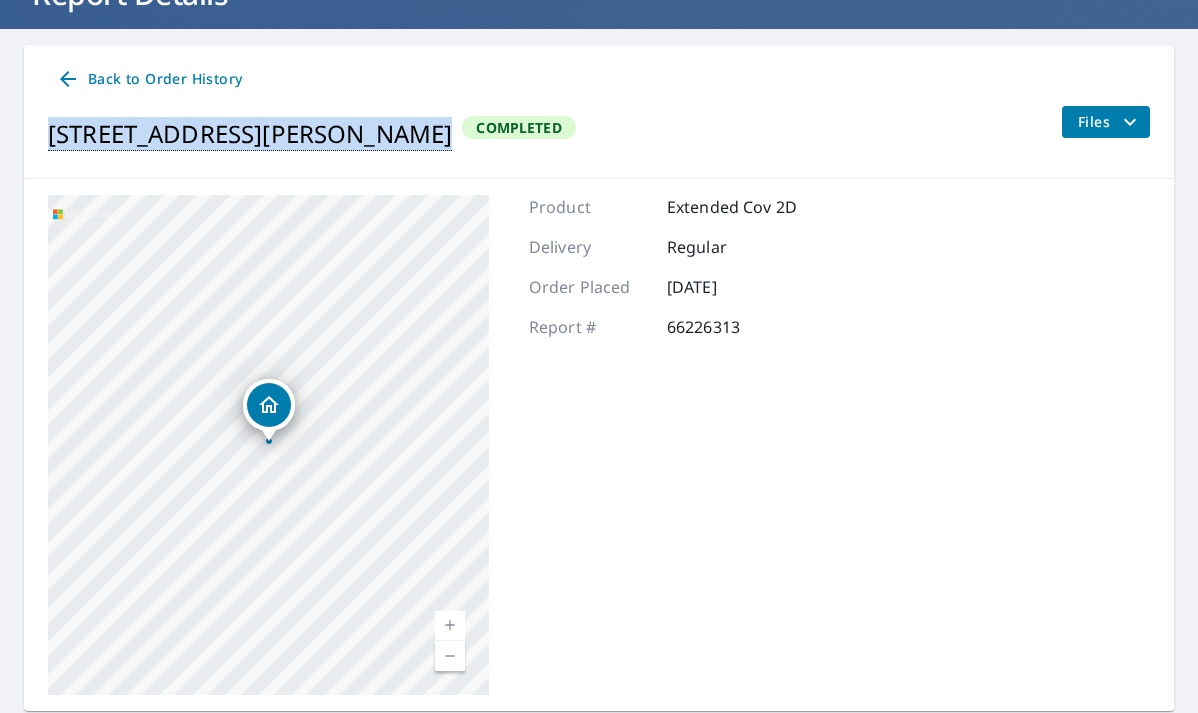 scroll, scrollTop: 155, scrollLeft: 0, axis: vertical 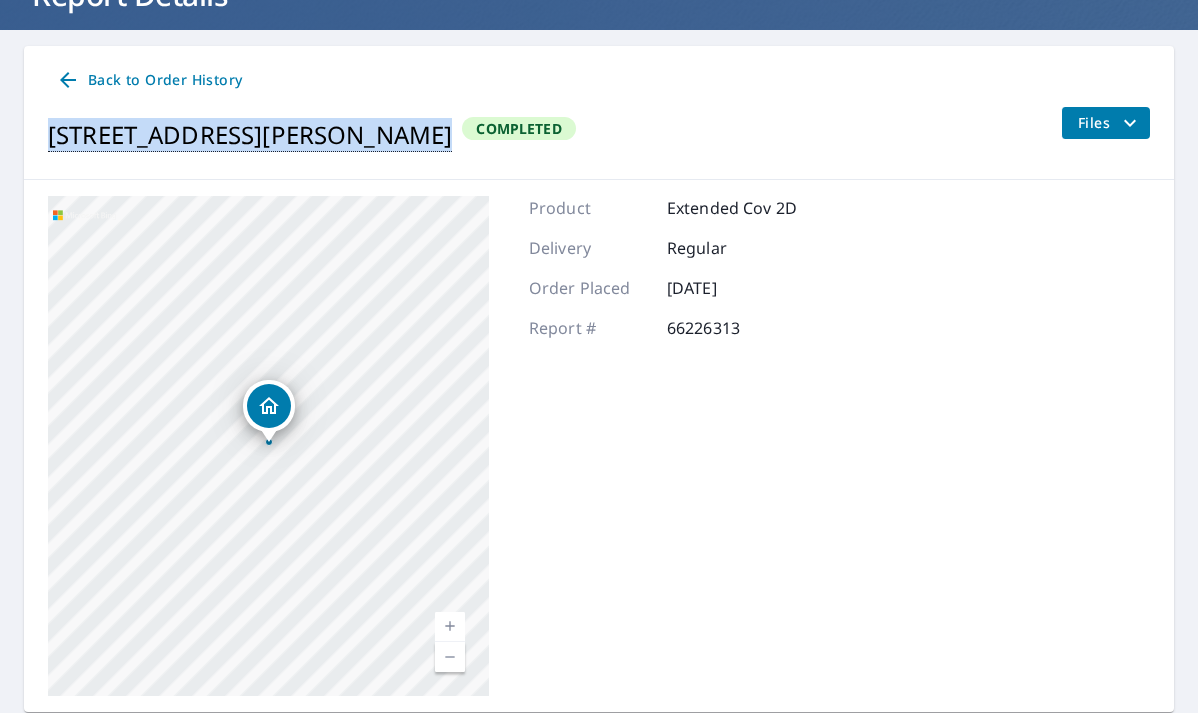 click on "Product Extended Cov 2D Delivery Regular Order Placed [DATE] Report # 66226313" at bounding box center [663, 446] 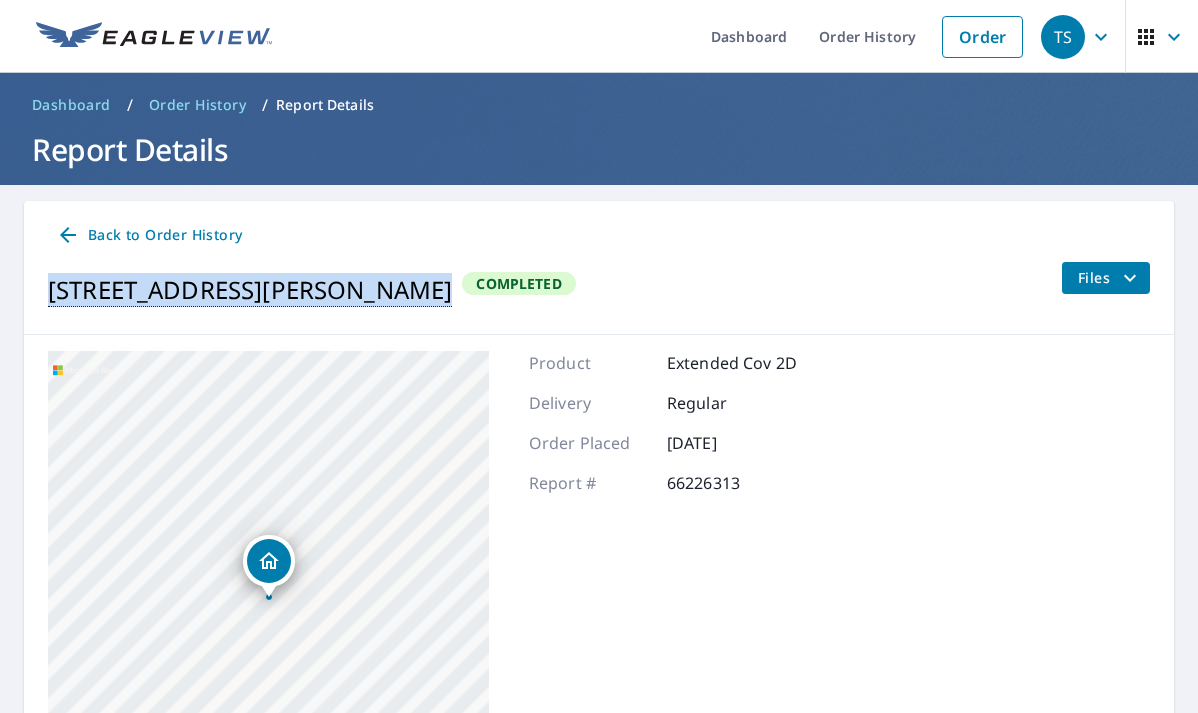 scroll, scrollTop: 0, scrollLeft: 0, axis: both 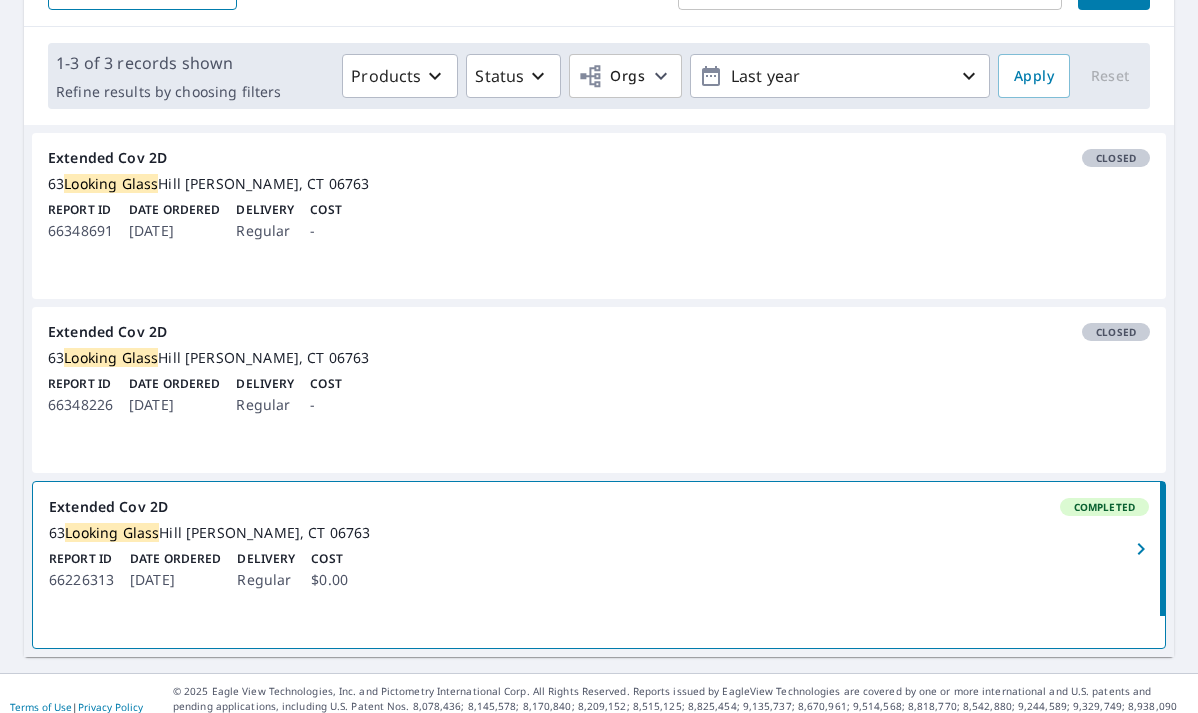 click on "Looking Glass" at bounding box center (112, 532) 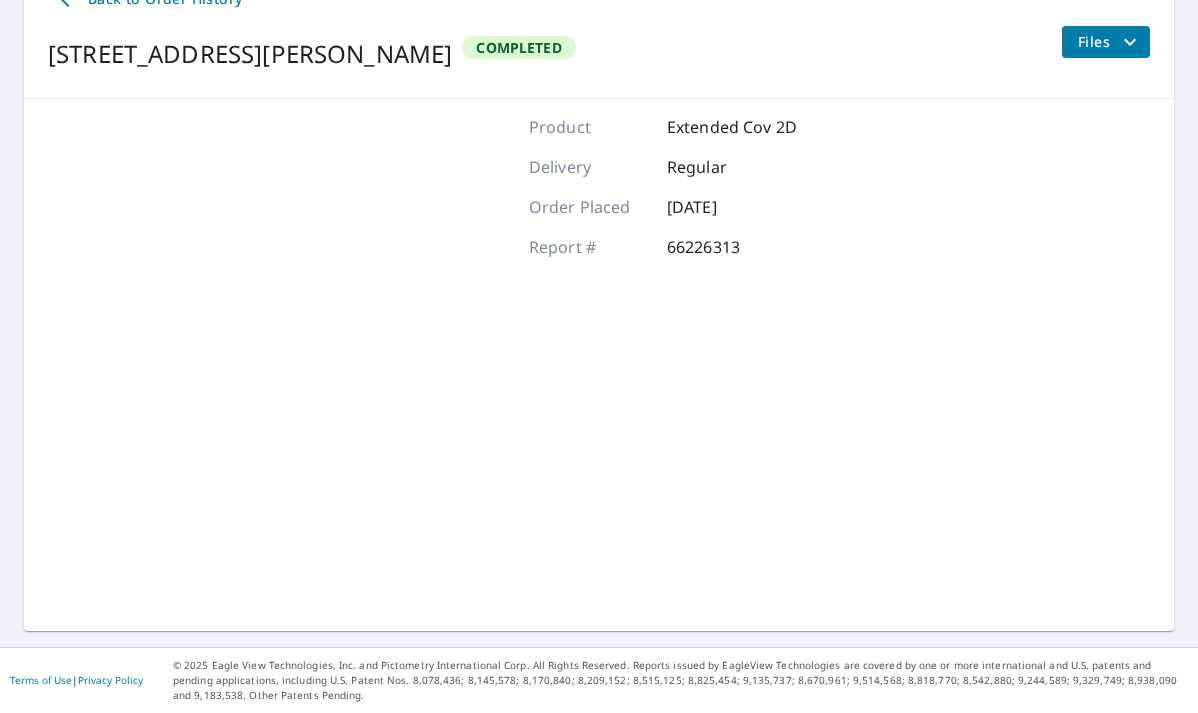 scroll, scrollTop: 155, scrollLeft: 0, axis: vertical 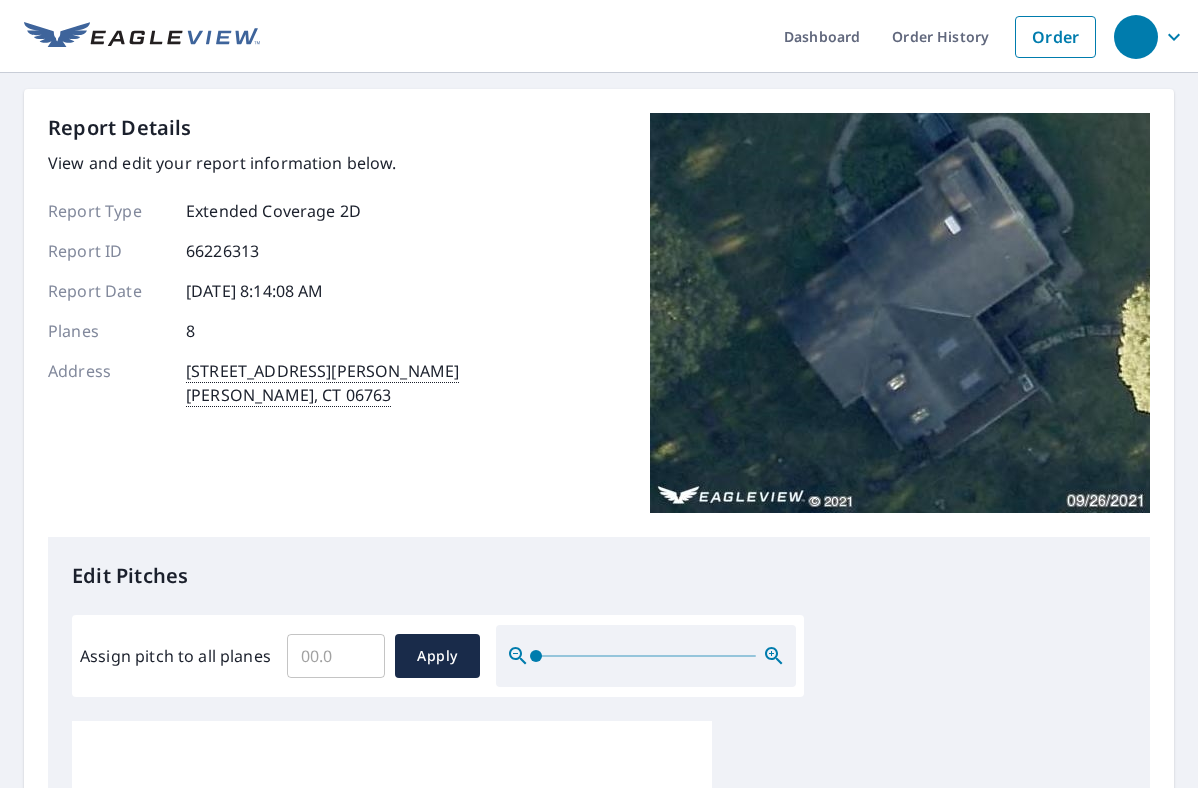 click on "Assign pitch to all planes" at bounding box center (336, 656) 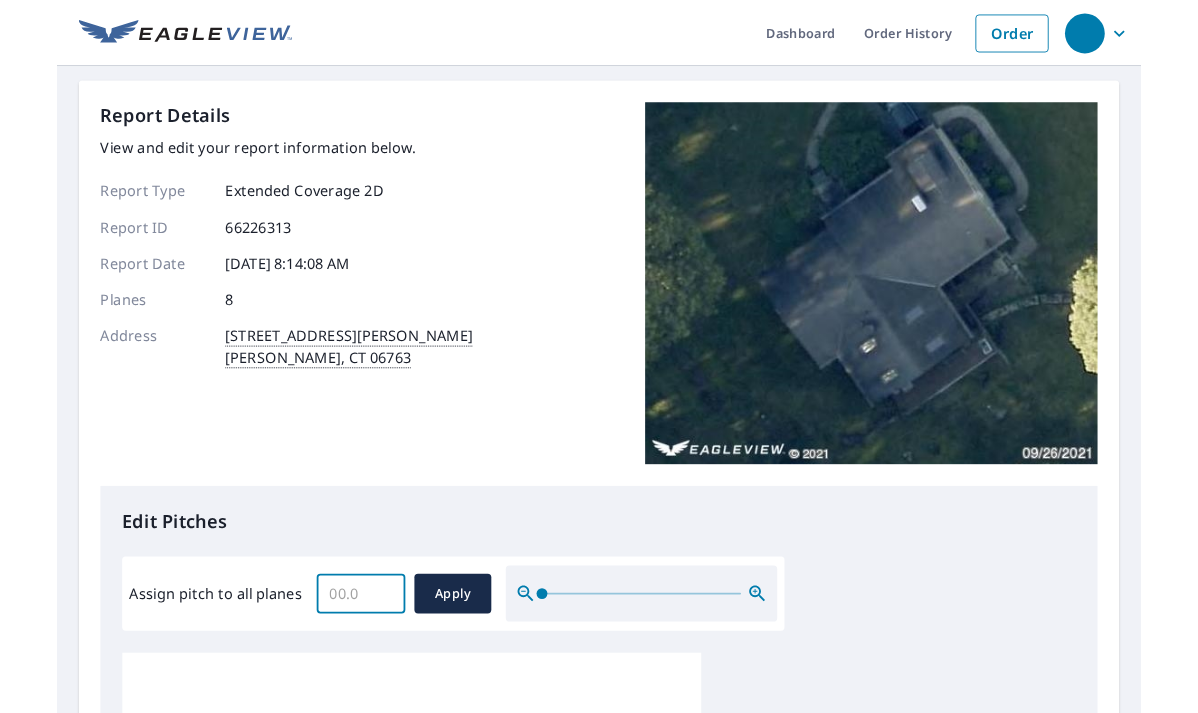 scroll, scrollTop: 80, scrollLeft: 0, axis: vertical 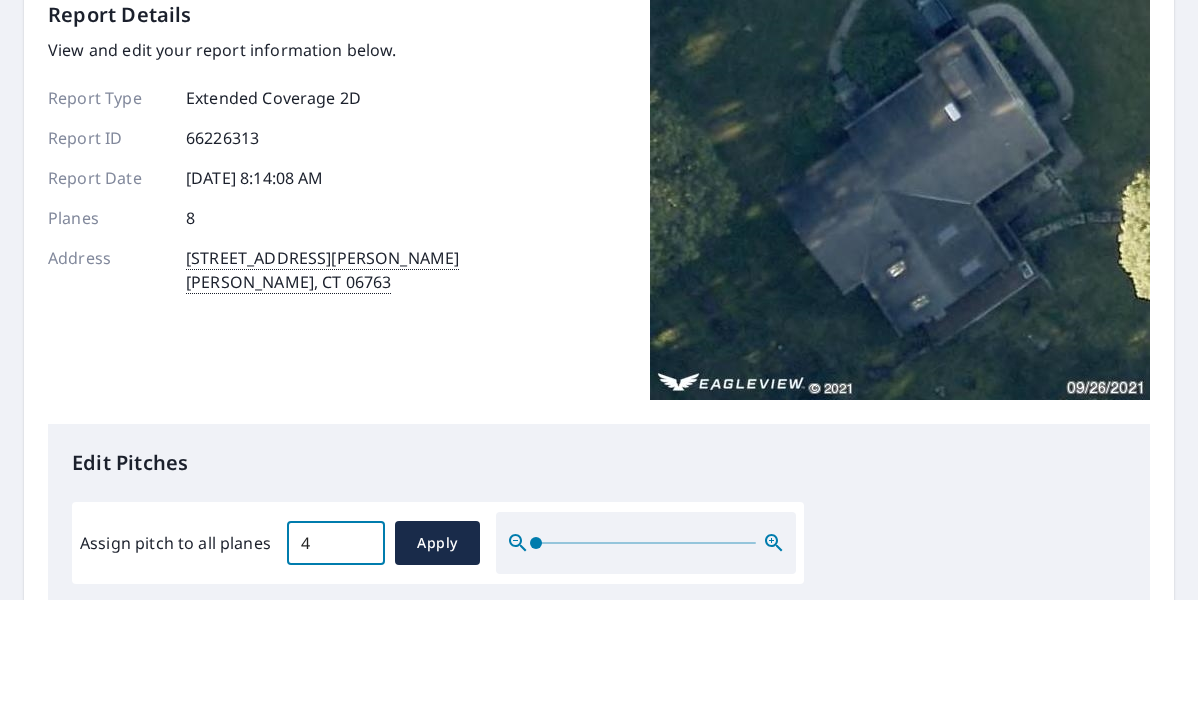 type on "4" 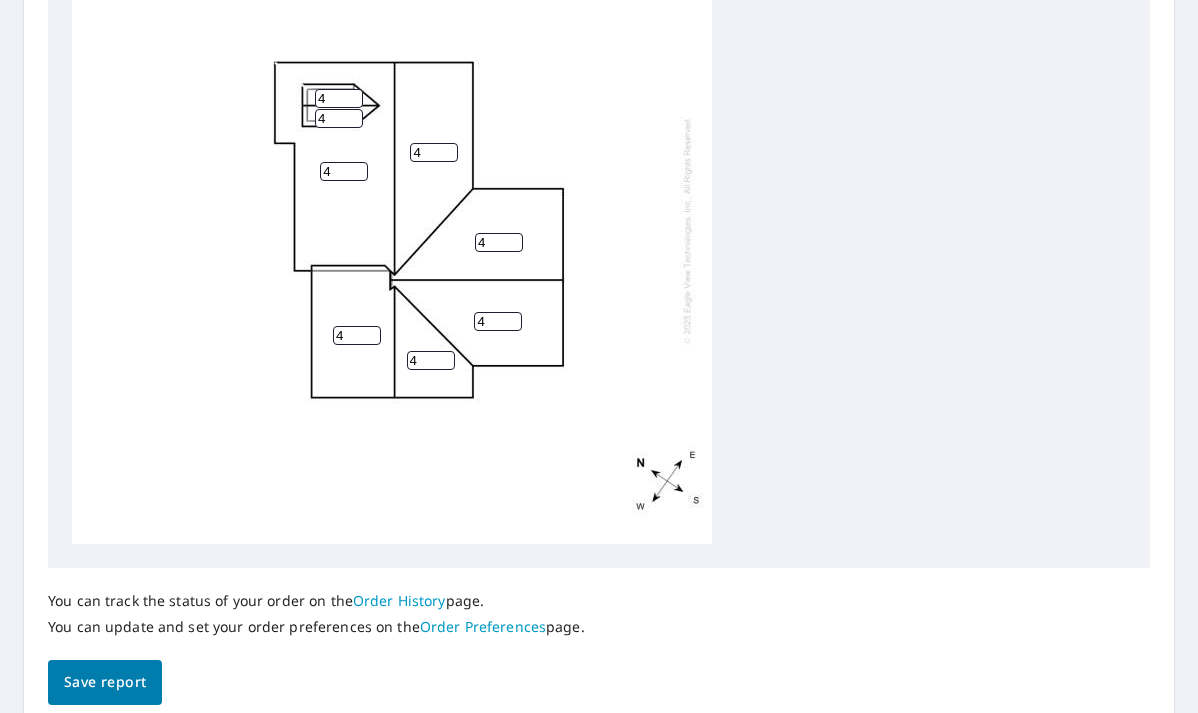 scroll, scrollTop: 804, scrollLeft: 0, axis: vertical 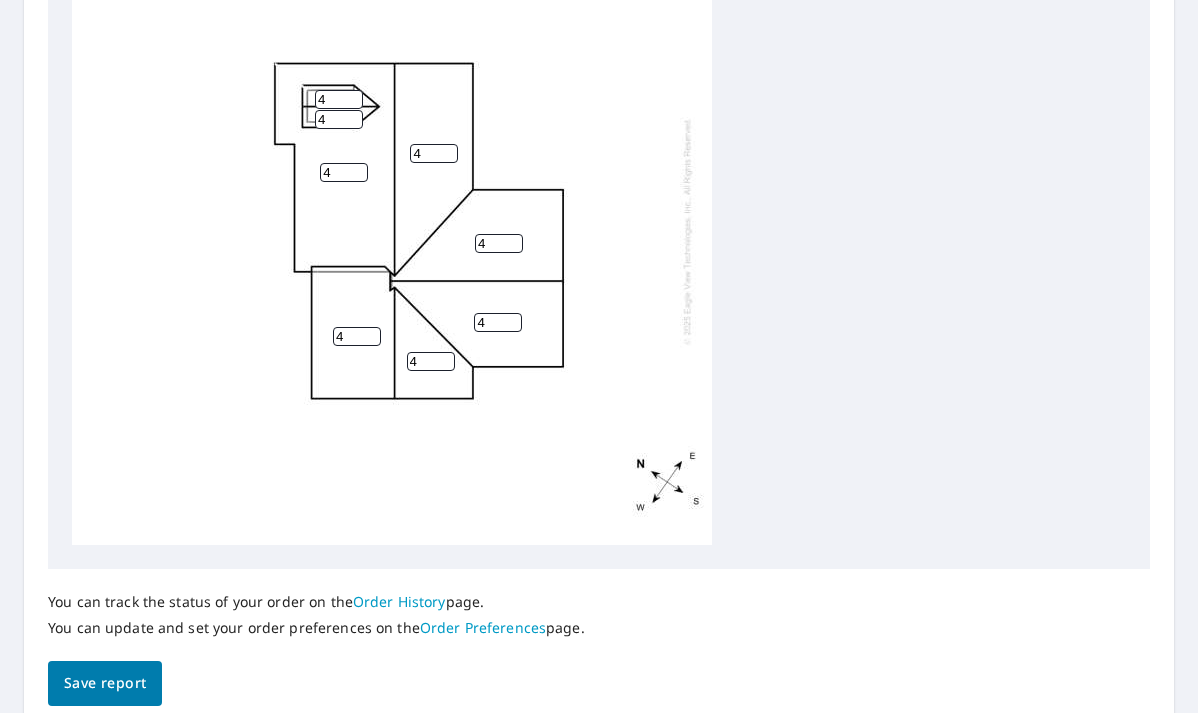 click on "Save report" at bounding box center [105, 683] 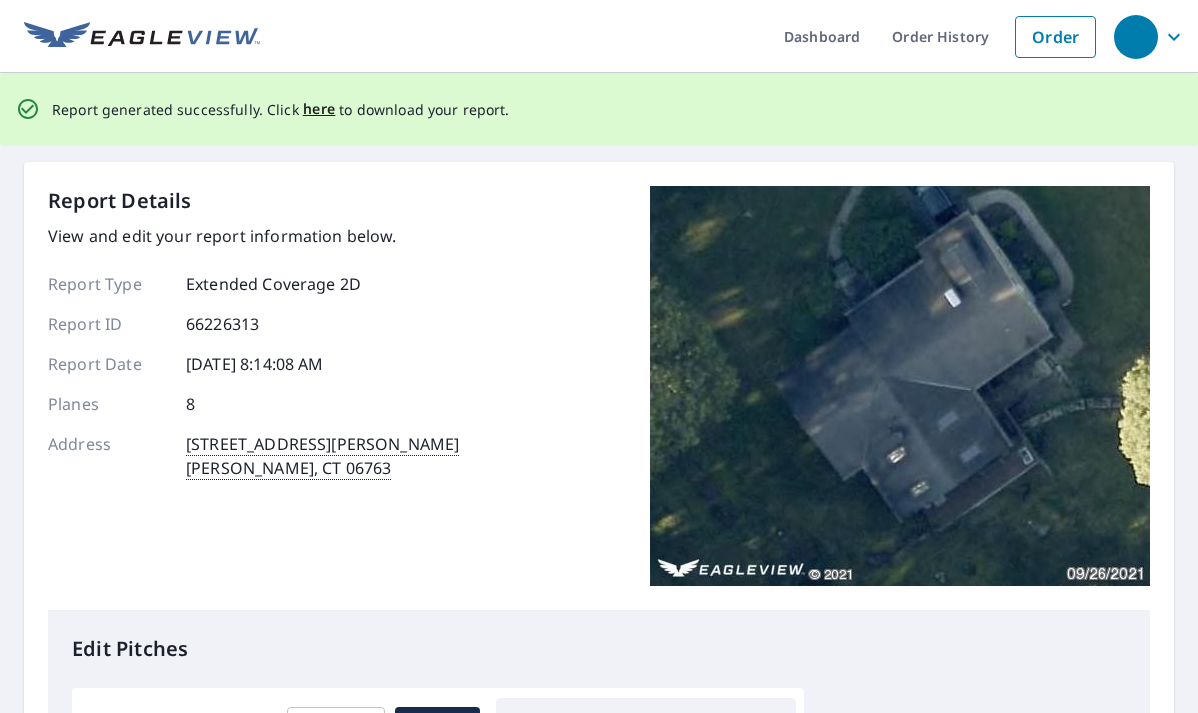 scroll, scrollTop: 0, scrollLeft: 0, axis: both 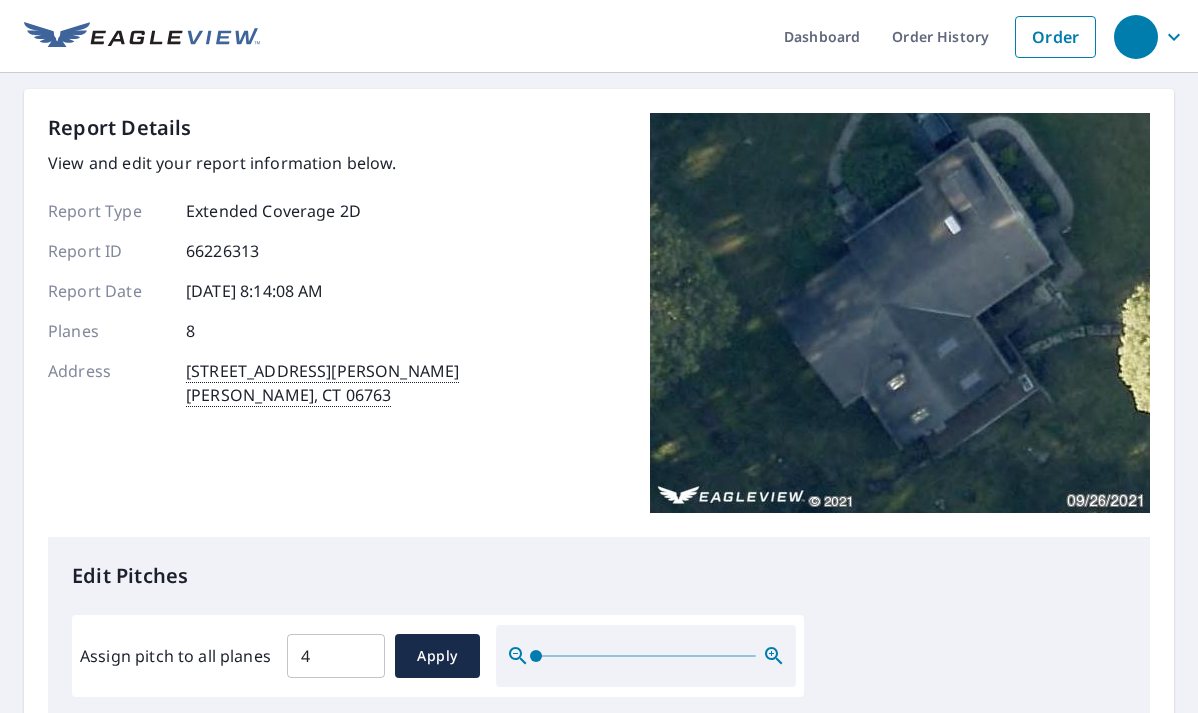 click on "Report Details View and edit your report information below. Report Type Extended Coverage 2D Report ID 66226313 Report Date 7/3/2025, 8:14:08 AM Planes 8 Address 63 Looking Glass Hill Rd Morris, CT 06763" at bounding box center (253, 313) 